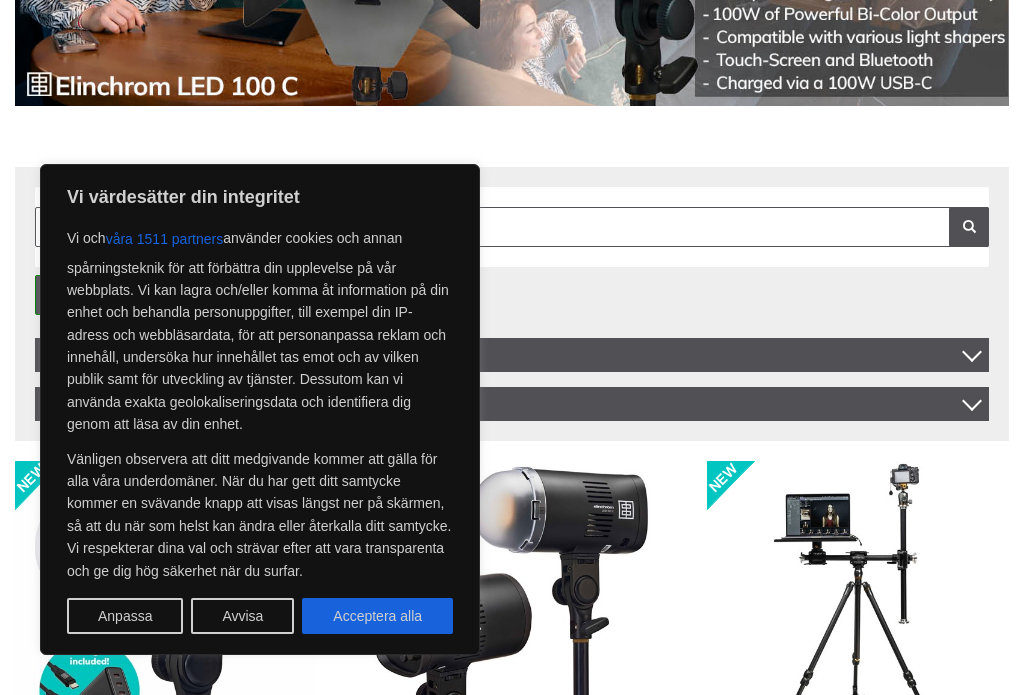 scroll, scrollTop: 382, scrollLeft: 0, axis: vertical 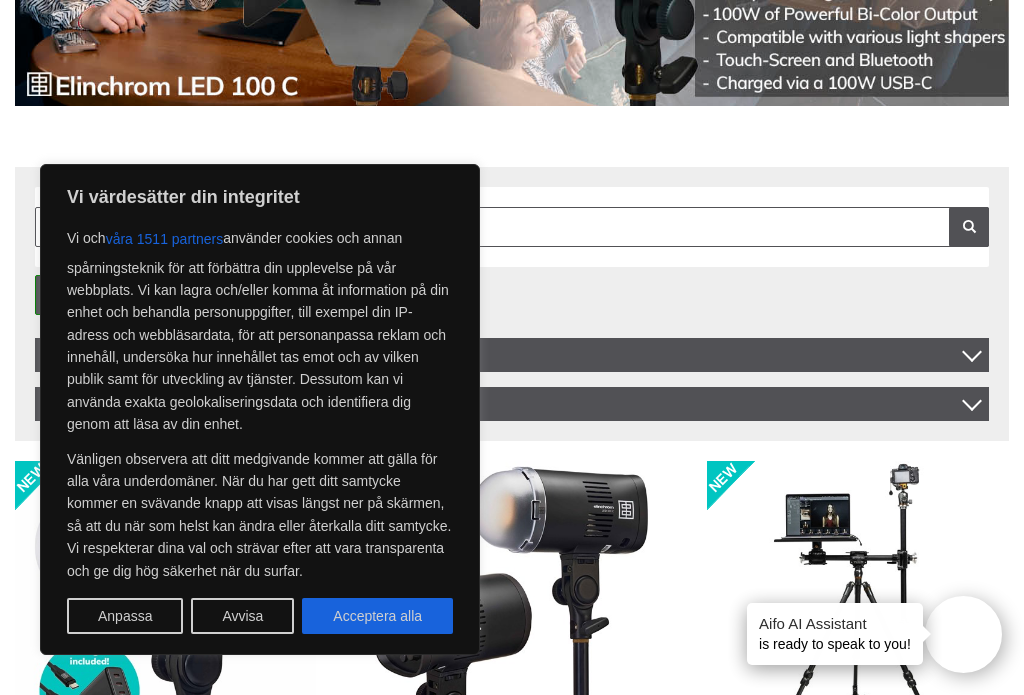 click on "Acceptera alla" at bounding box center (377, 616) 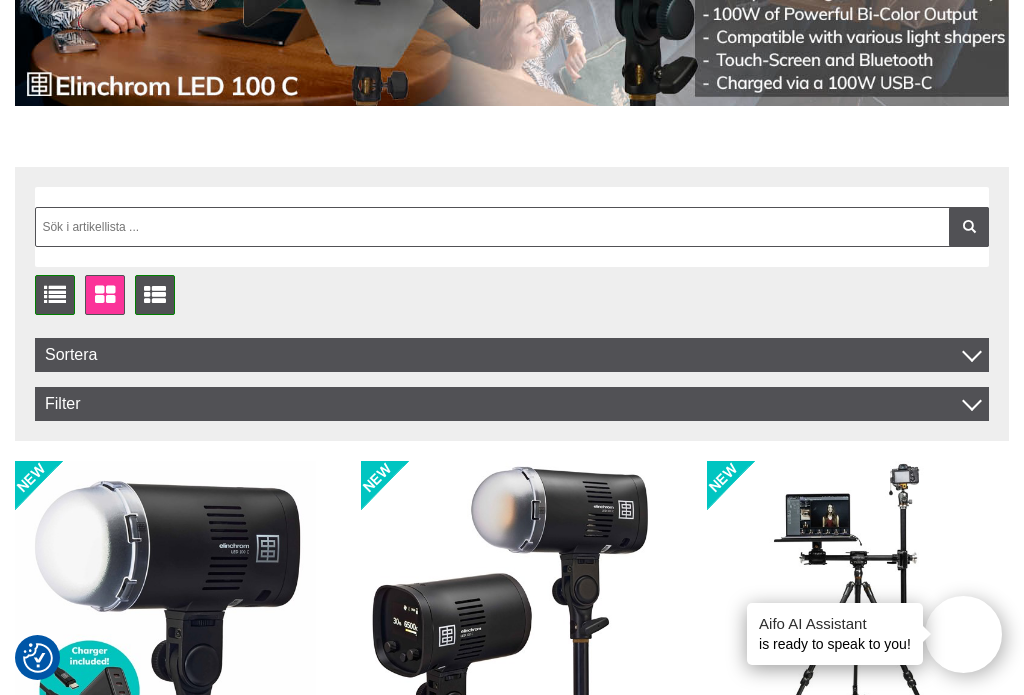 checkbox on "true" 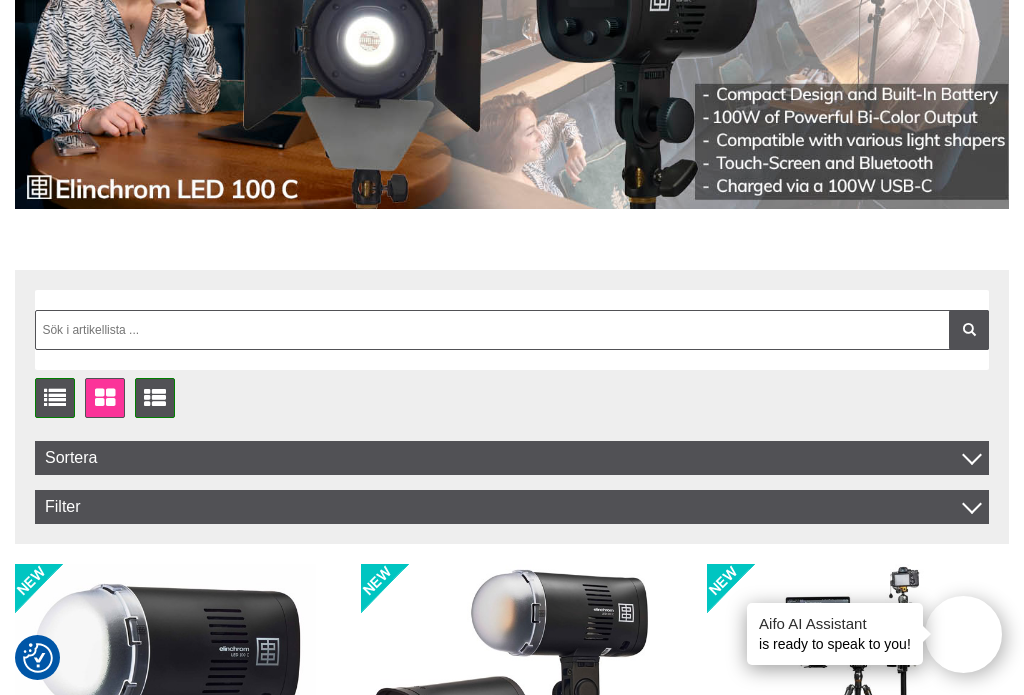 scroll, scrollTop: 280, scrollLeft: 0, axis: vertical 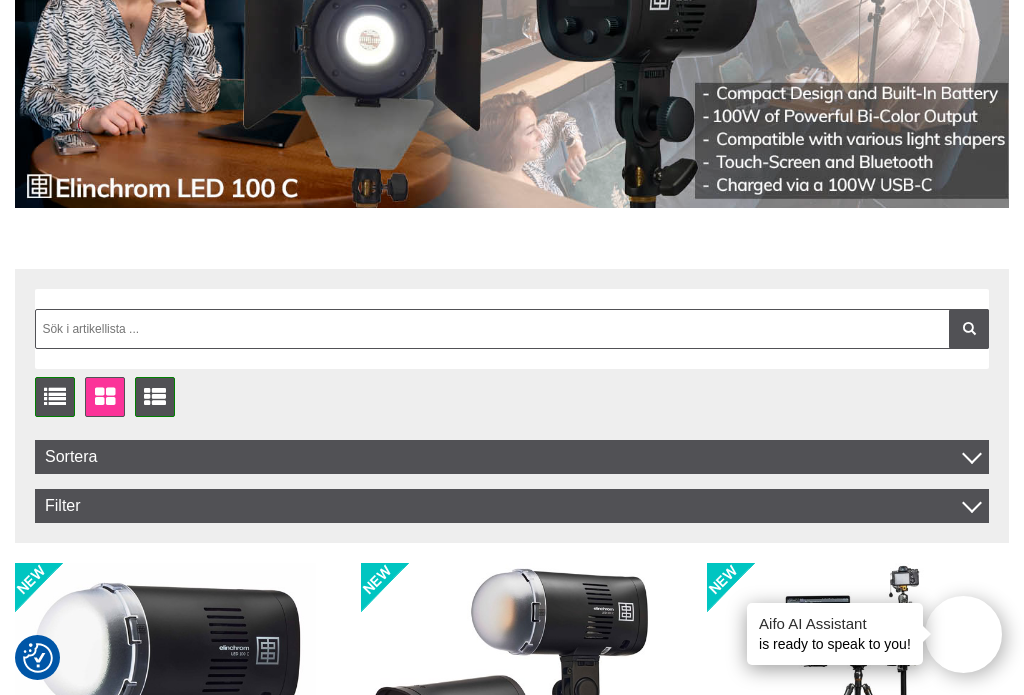 click at bounding box center (972, 503) 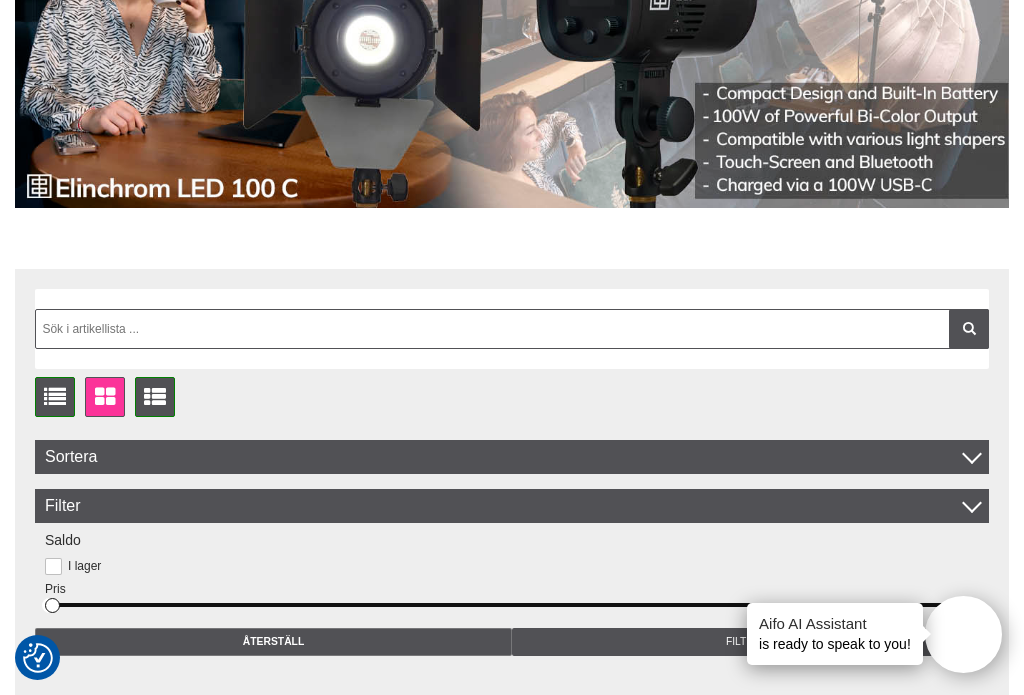 click at bounding box center (972, 503) 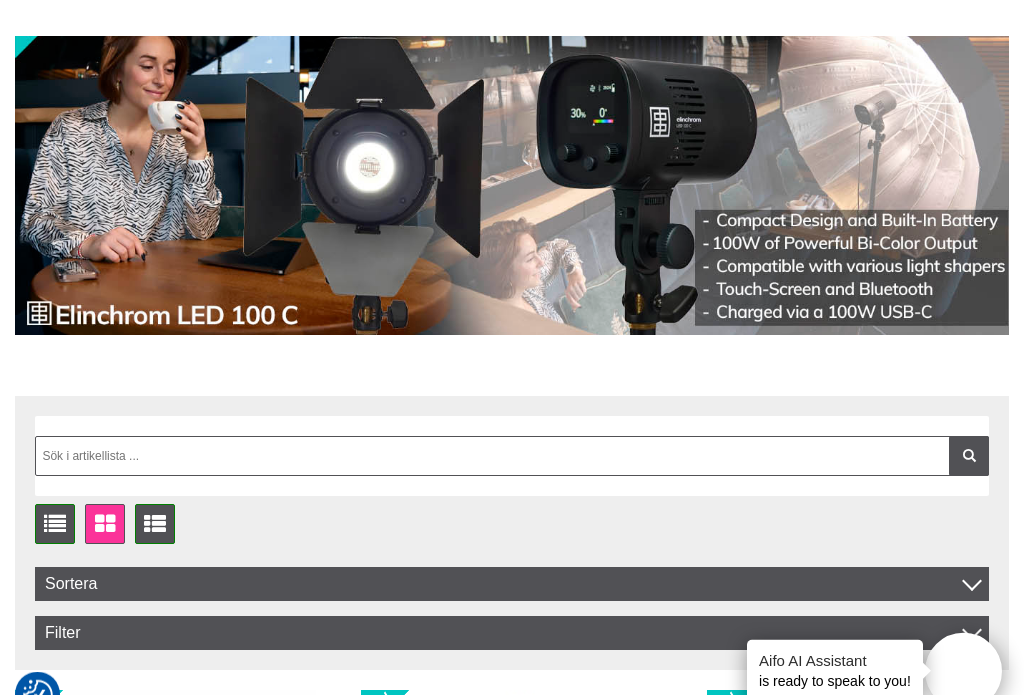 scroll, scrollTop: 0, scrollLeft: 0, axis: both 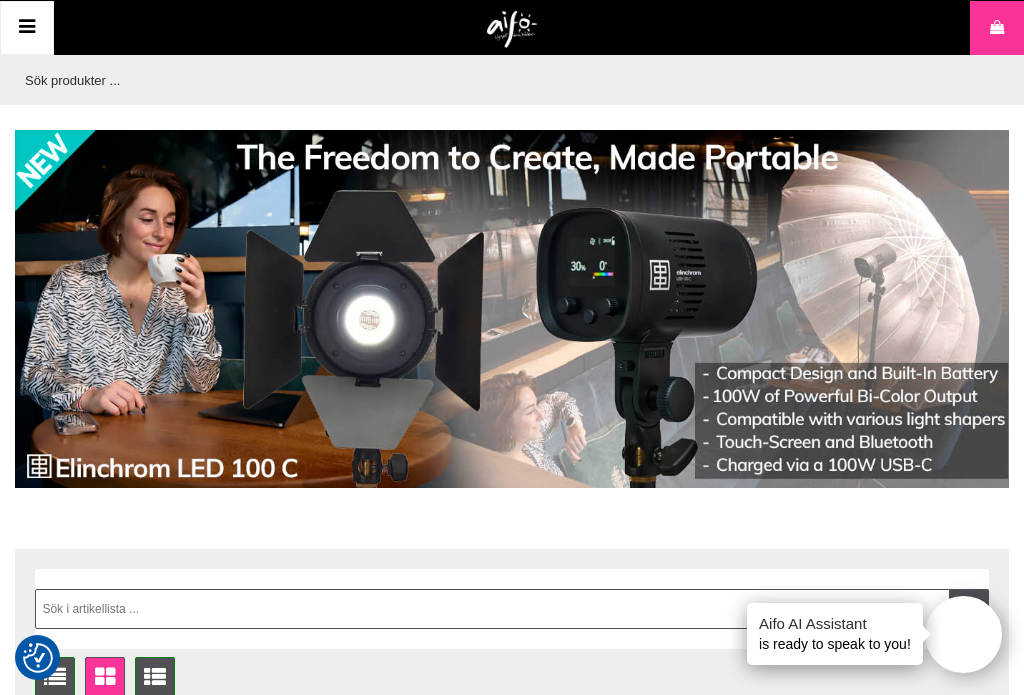 click at bounding box center [27, 27] 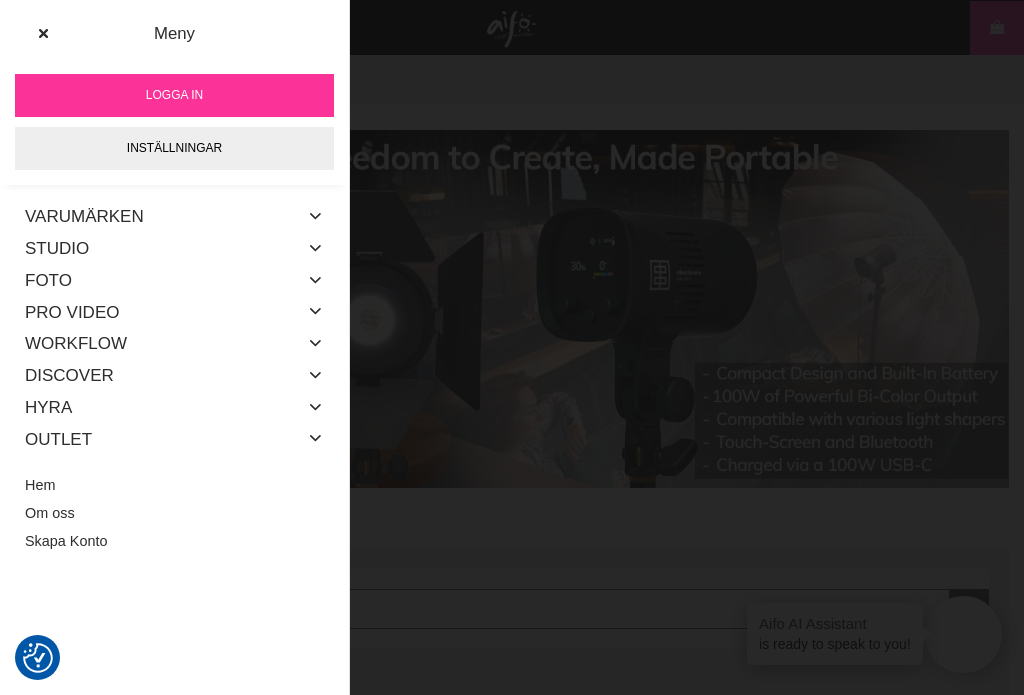 click on "Studio" at bounding box center (57, 249) 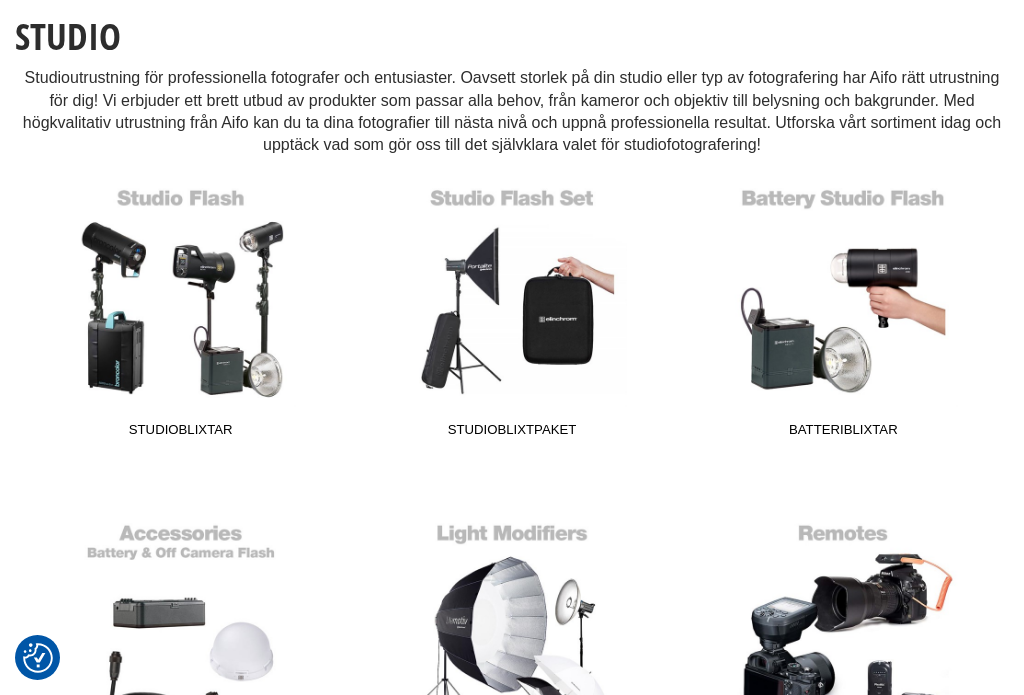 scroll, scrollTop: 428, scrollLeft: 0, axis: vertical 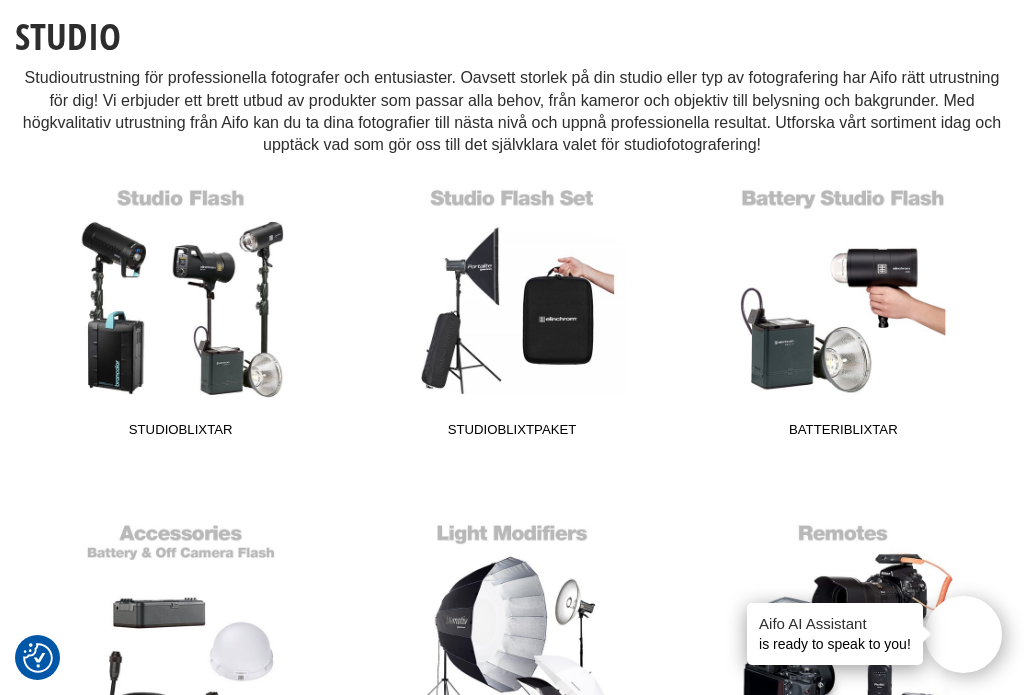 click on "Studioblixtar" at bounding box center (181, 433) 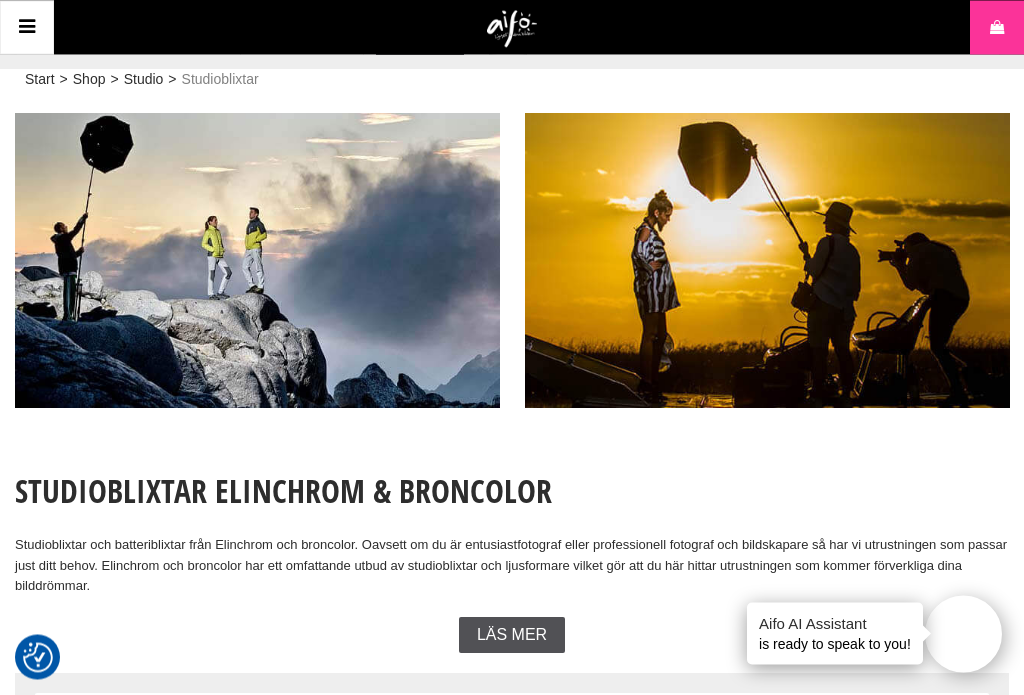 scroll, scrollTop: 0, scrollLeft: 0, axis: both 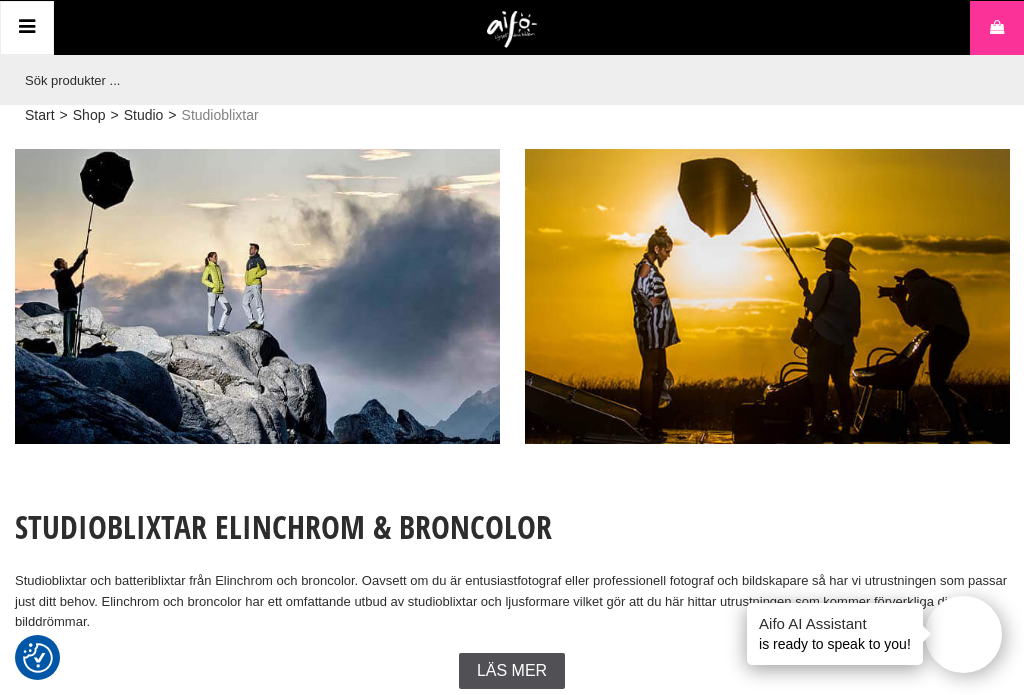 click at bounding box center (27, 27) 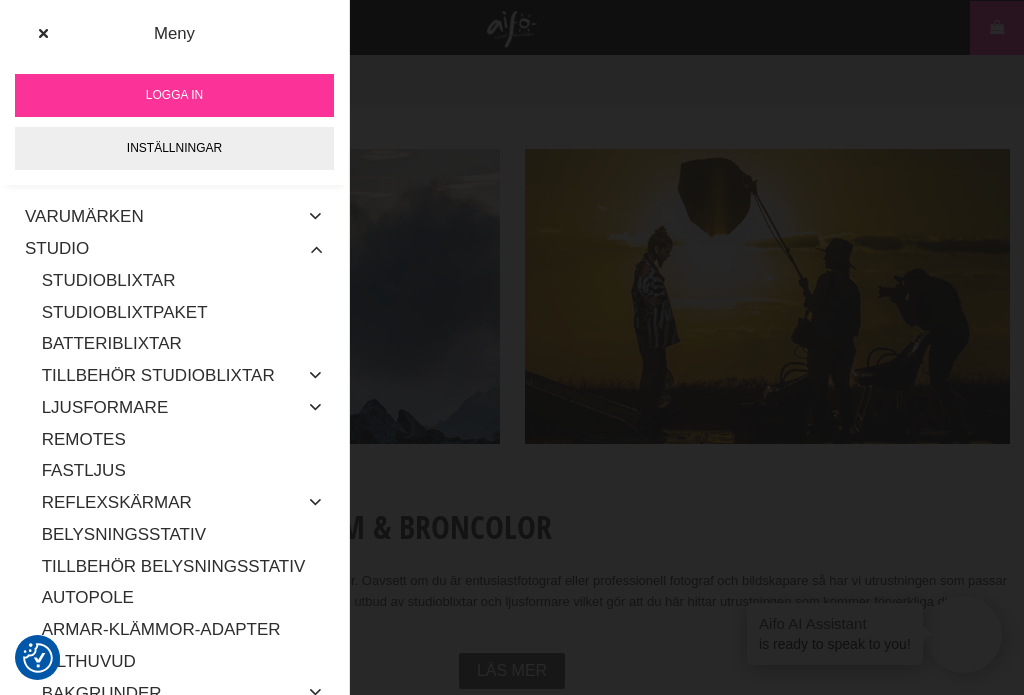 click on "Studio" at bounding box center (57, 249) 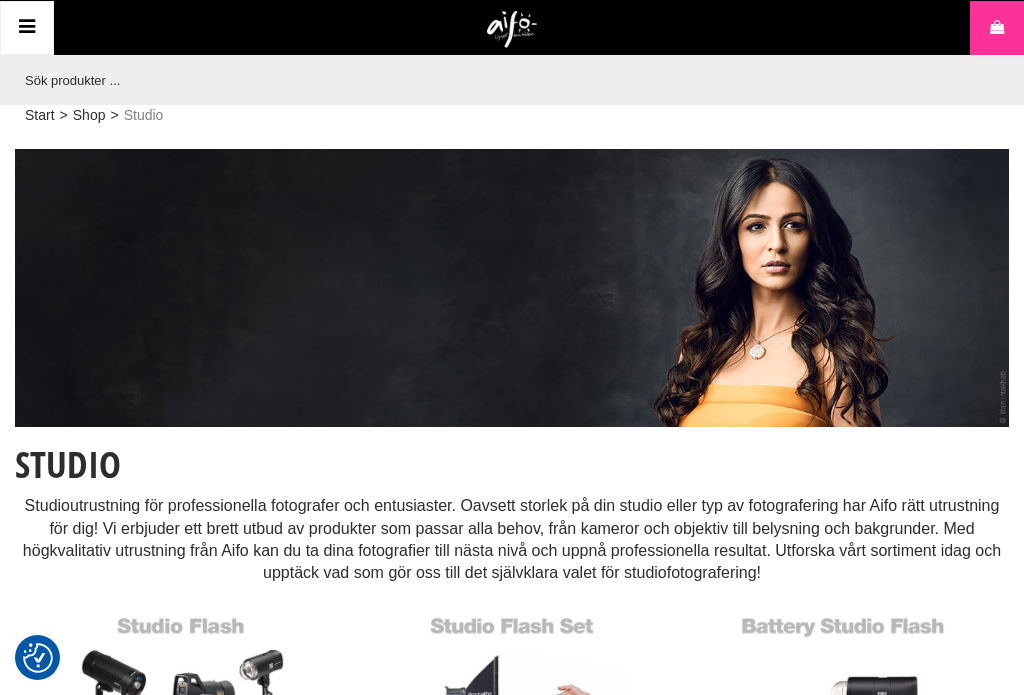 click at bounding box center (27, 27) 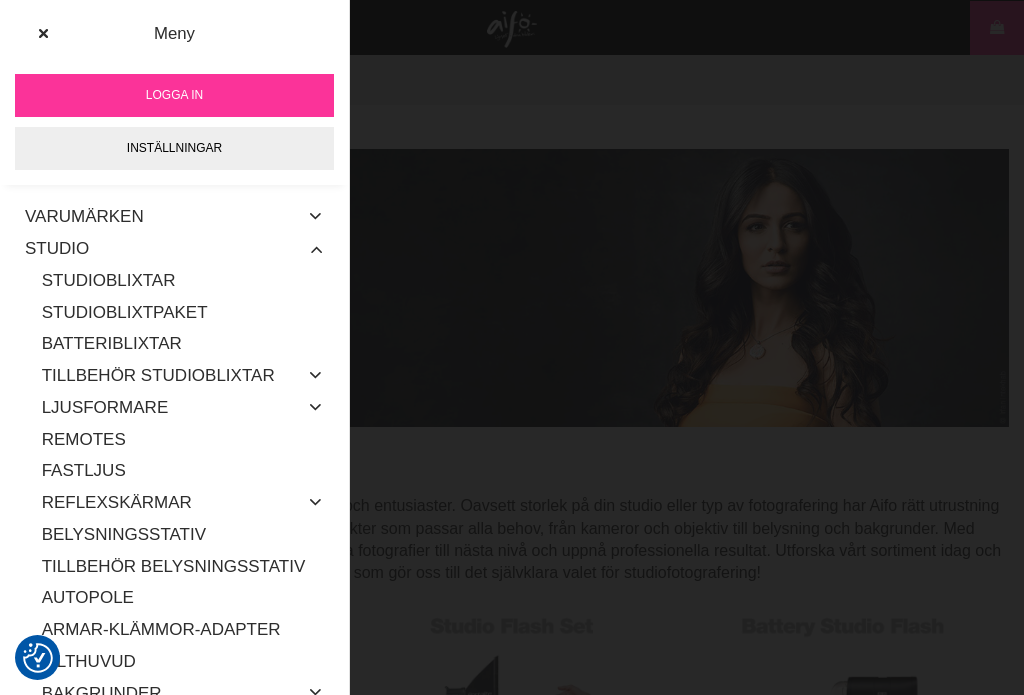 scroll, scrollTop: 0, scrollLeft: 0, axis: both 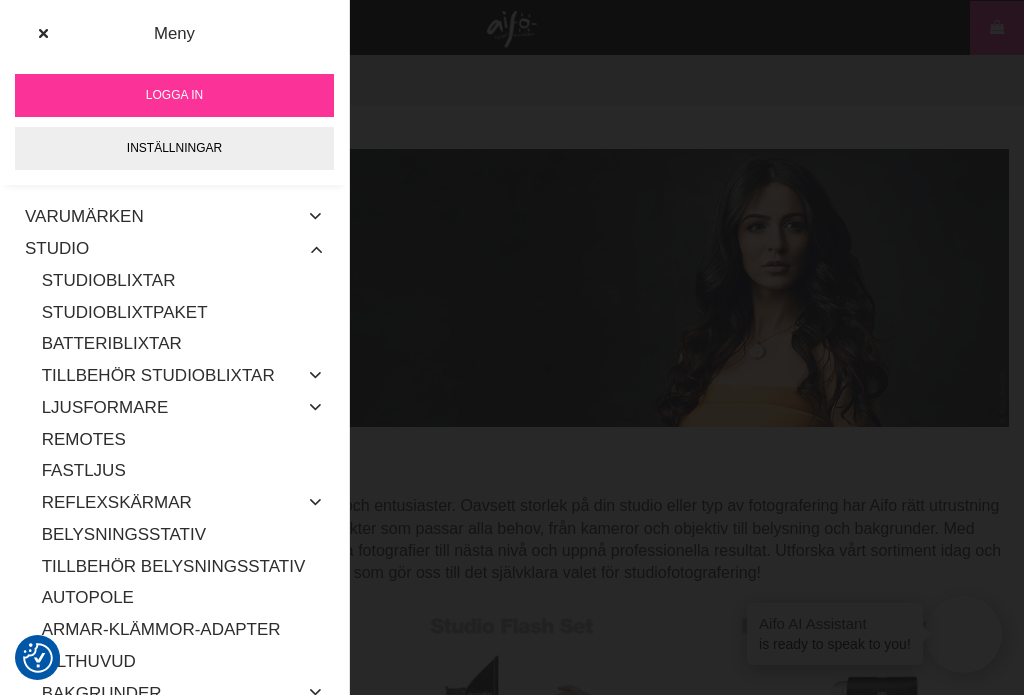 click at bounding box center [316, 249] 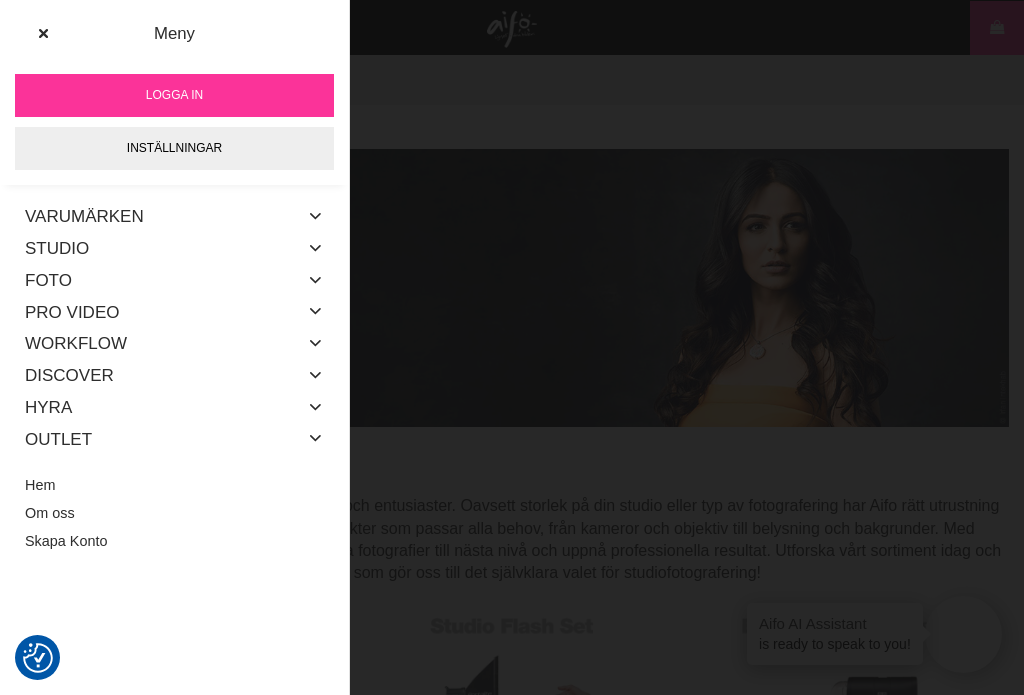 click at bounding box center [316, 281] 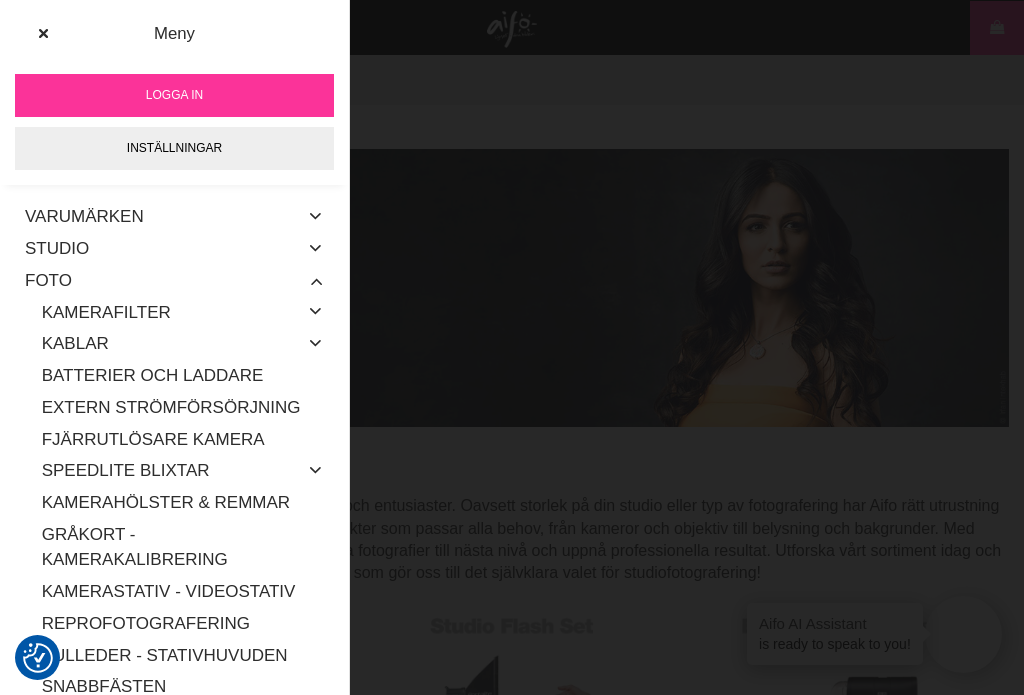 click at bounding box center (316, 344) 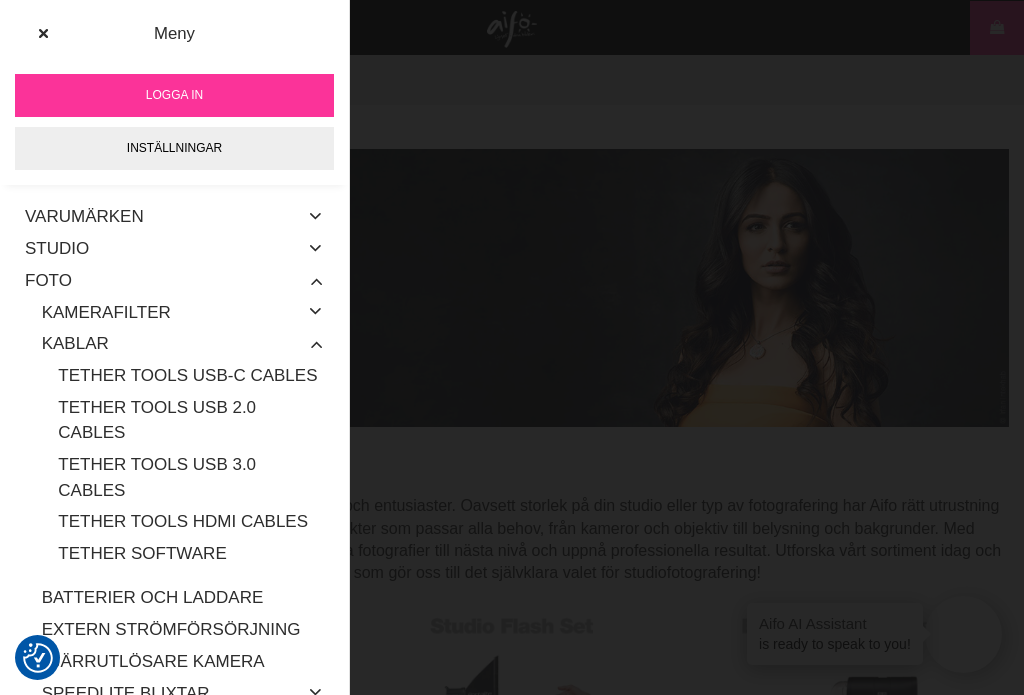 click at bounding box center [316, 344] 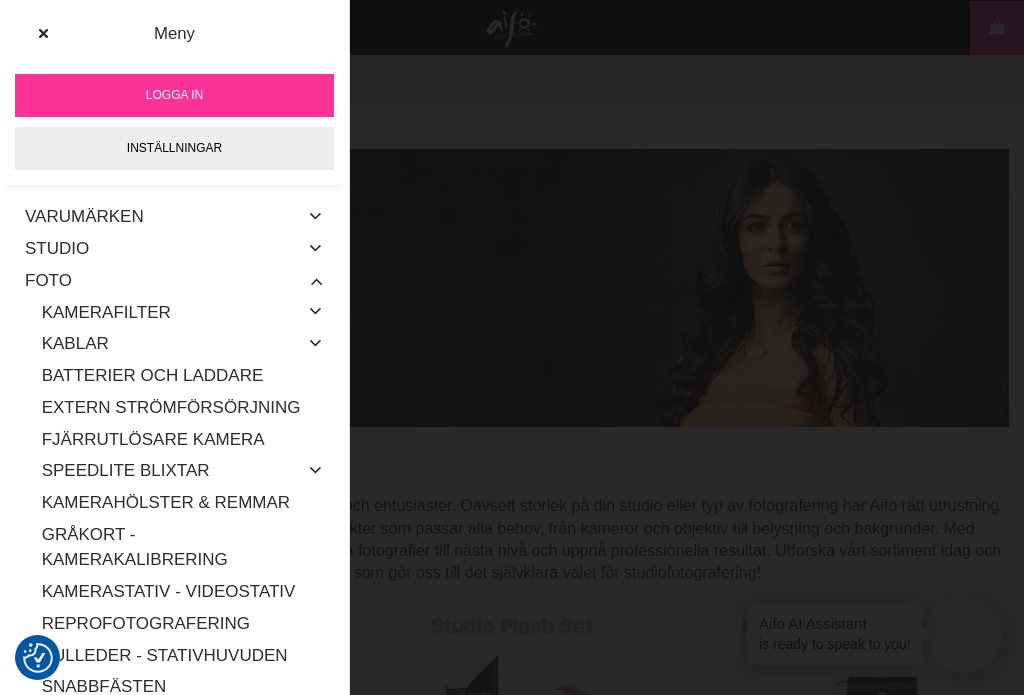 click on "Fjärrutlösare Kamera" at bounding box center [183, 439] 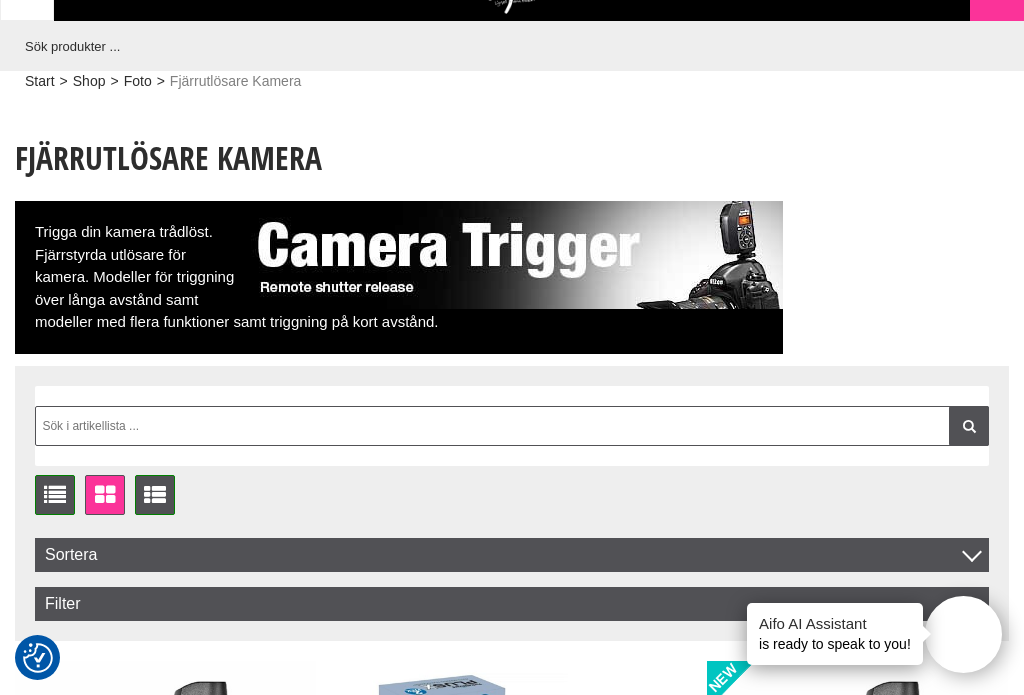 scroll, scrollTop: 0, scrollLeft: 0, axis: both 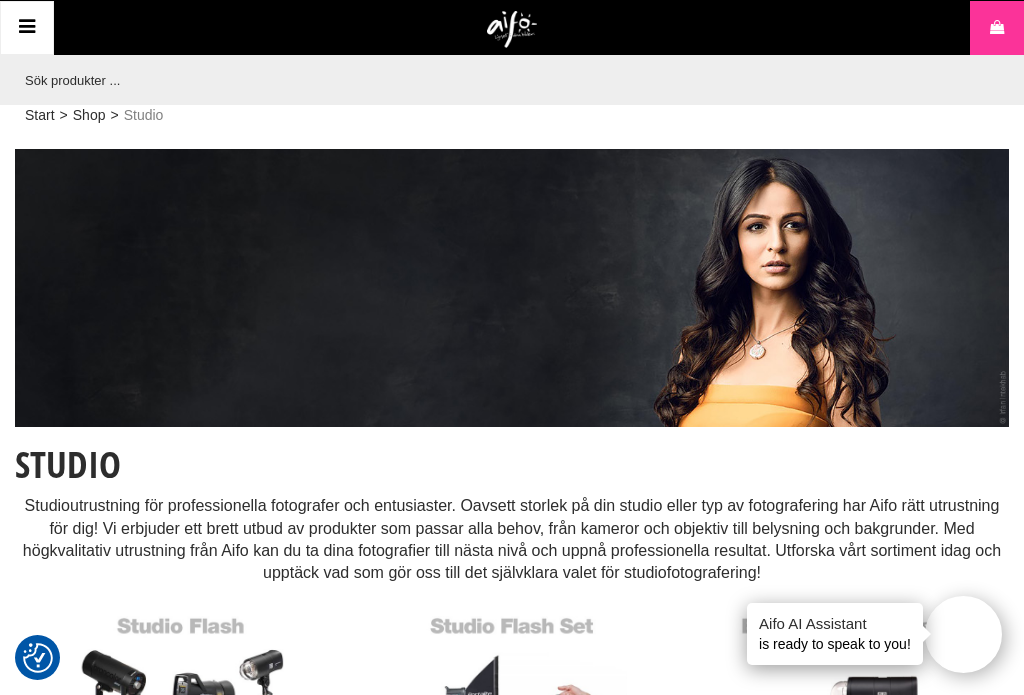 click at bounding box center (27, 27) 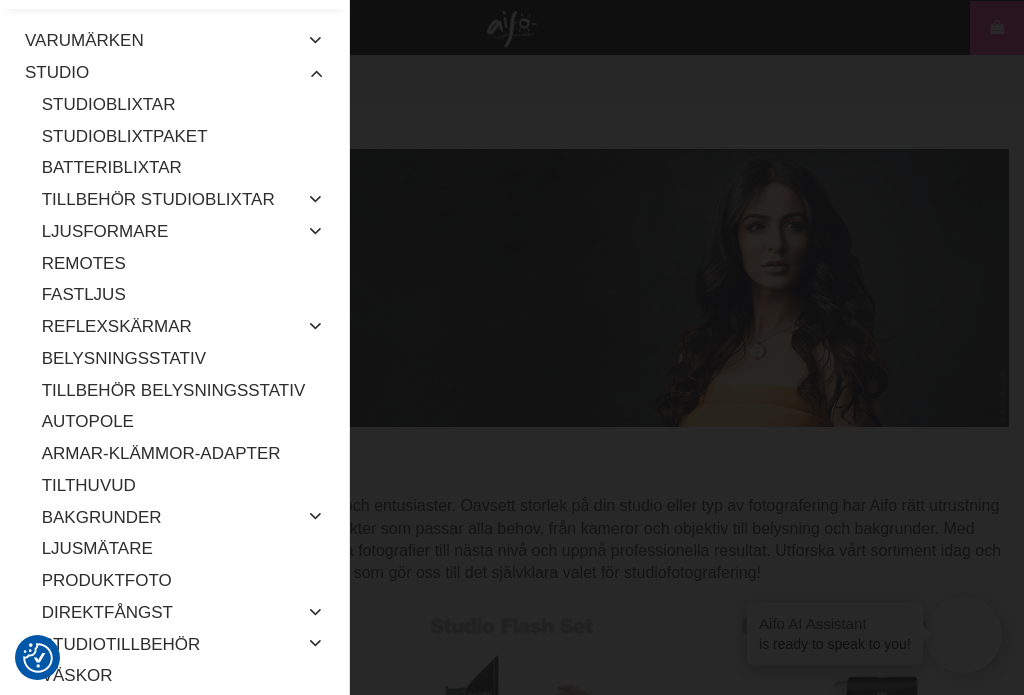 scroll, scrollTop: 172, scrollLeft: 0, axis: vertical 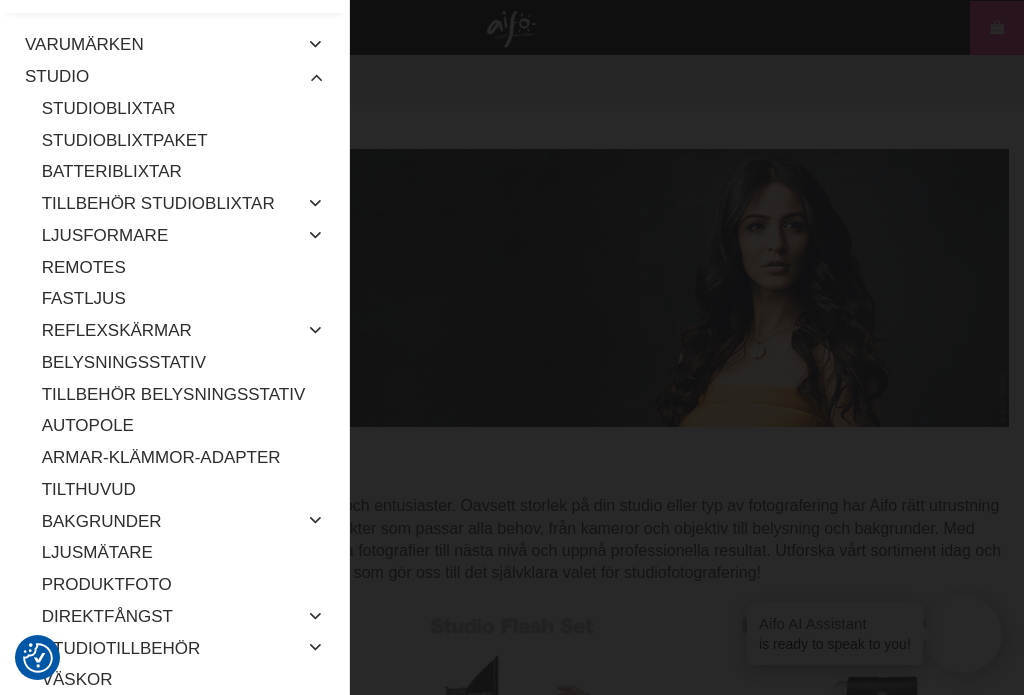 click on "Meny
Logga in
Inställningar
Varumärken Elinchrom Studioblixtar Kompaktblixtar D-Lite ELC ELC Pro HD Köpguide Batteriblixtar ONE THREE FIVE ELB 500 TTL ELB 1200 ONE-THREE Tillbehör FIVE Tillbehör ELB 500 TTL Tillbehör ELB 400 Tillbehör Rotalux" at bounding box center (174, 347) 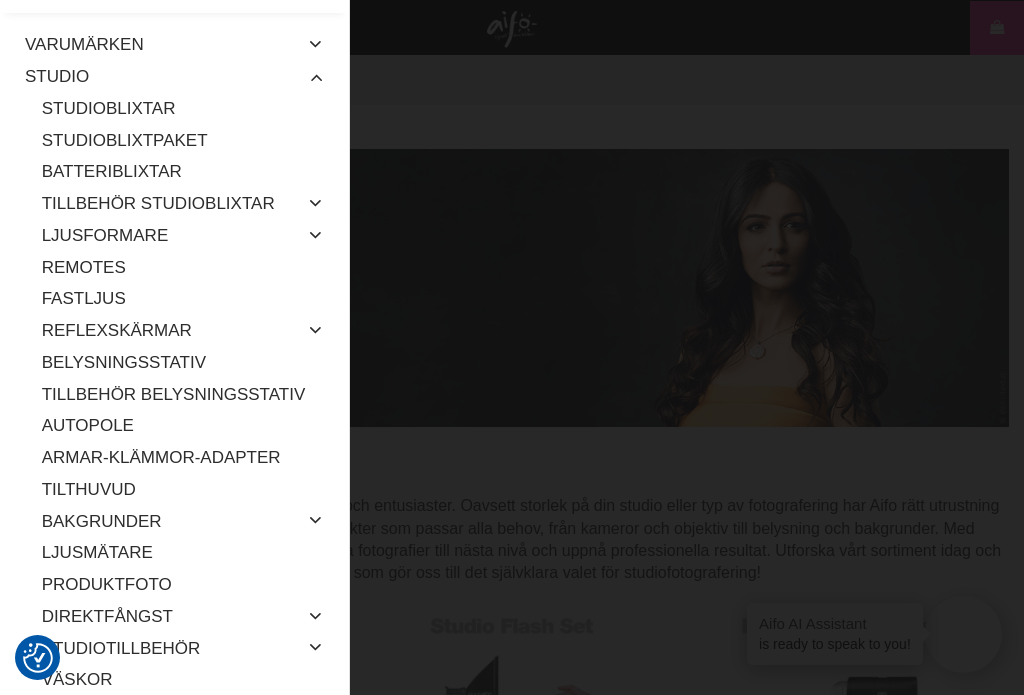 click at bounding box center [316, 204] 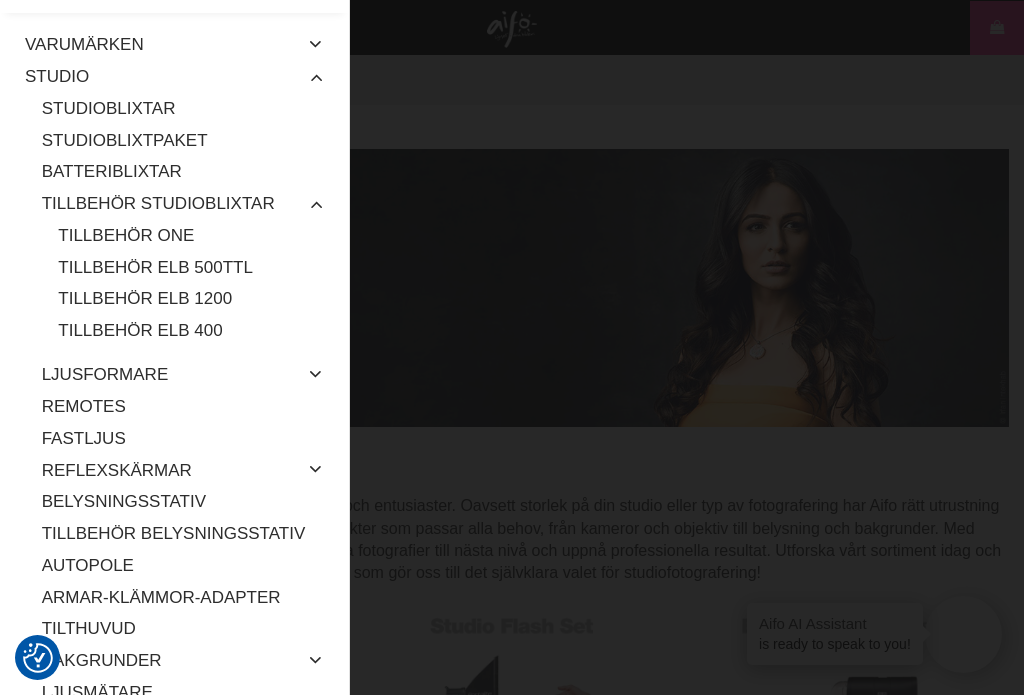 click at bounding box center (316, 204) 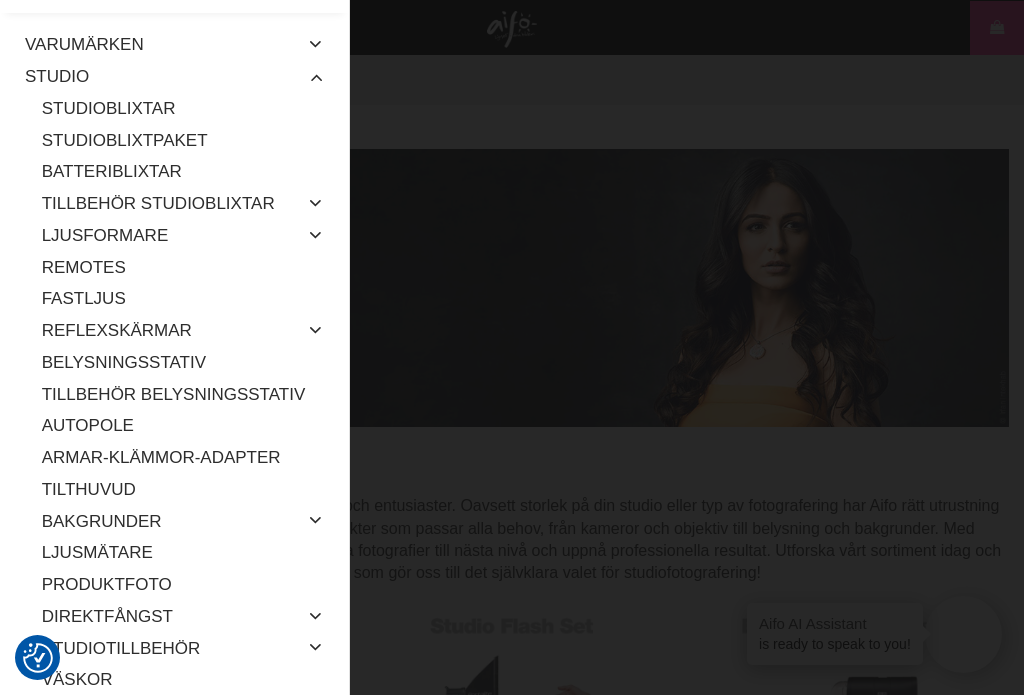 click at bounding box center (316, 77) 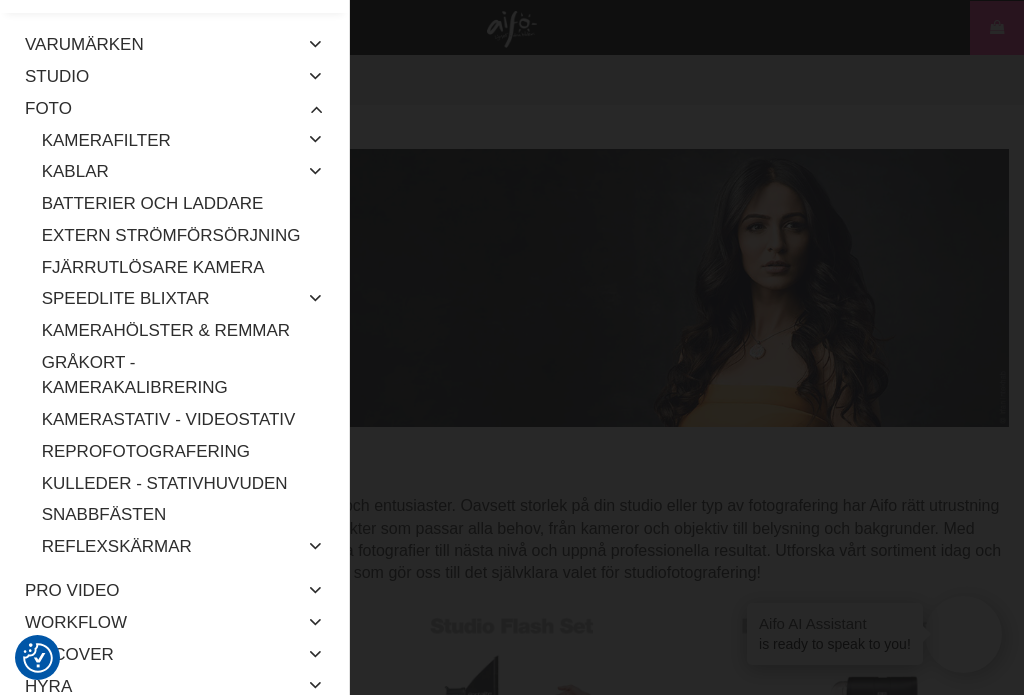 click at bounding box center [316, 140] 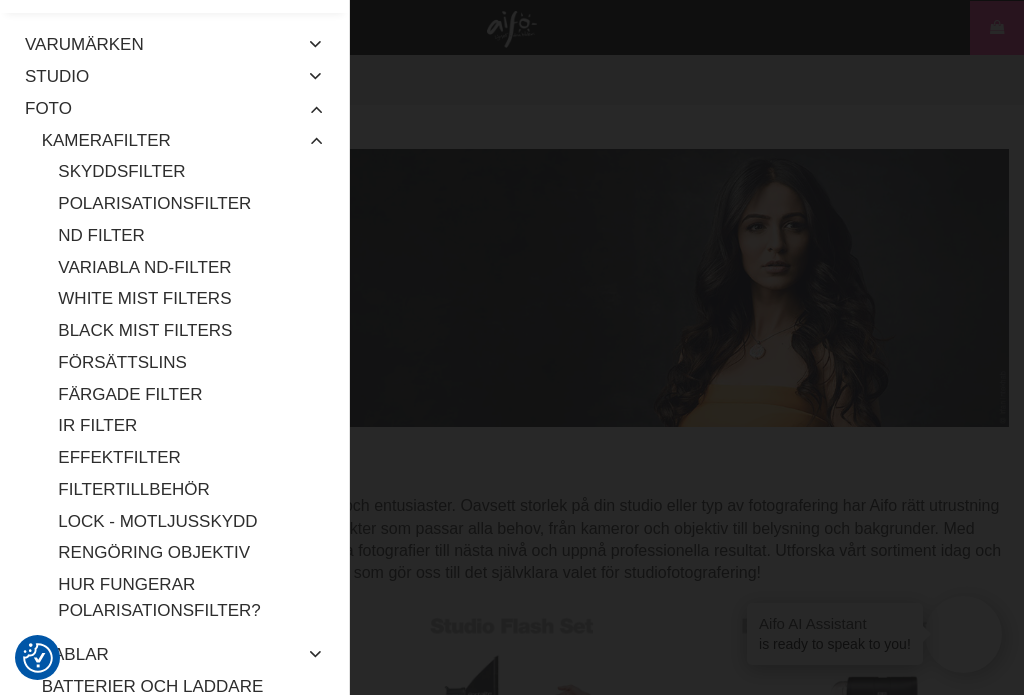 scroll, scrollTop: 156, scrollLeft: 0, axis: vertical 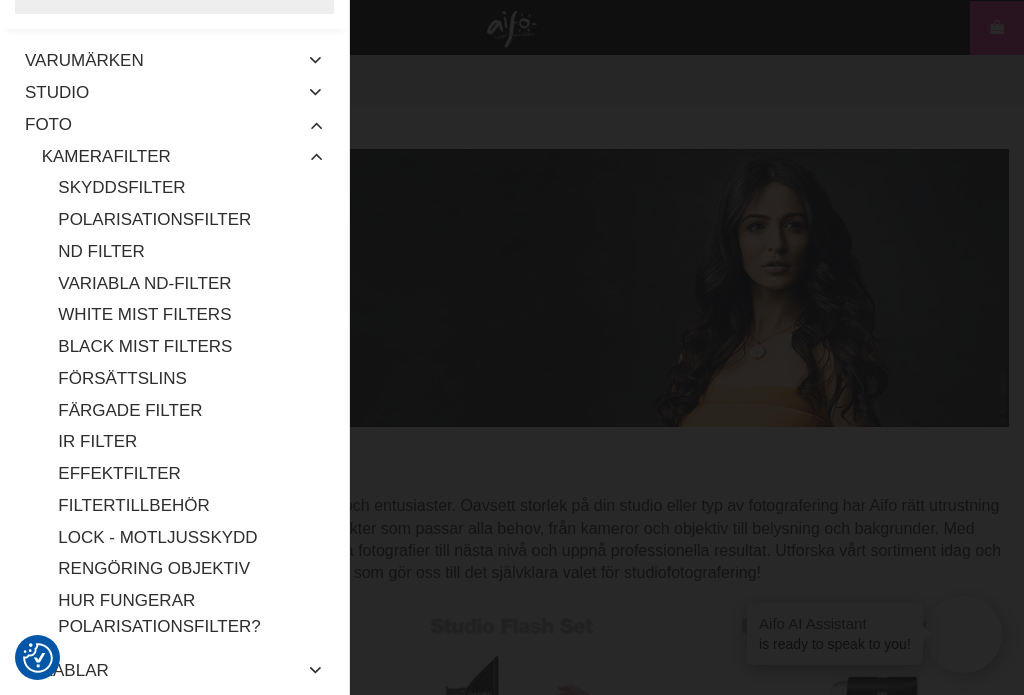 click on "Färgade Filter" at bounding box center (191, 410) 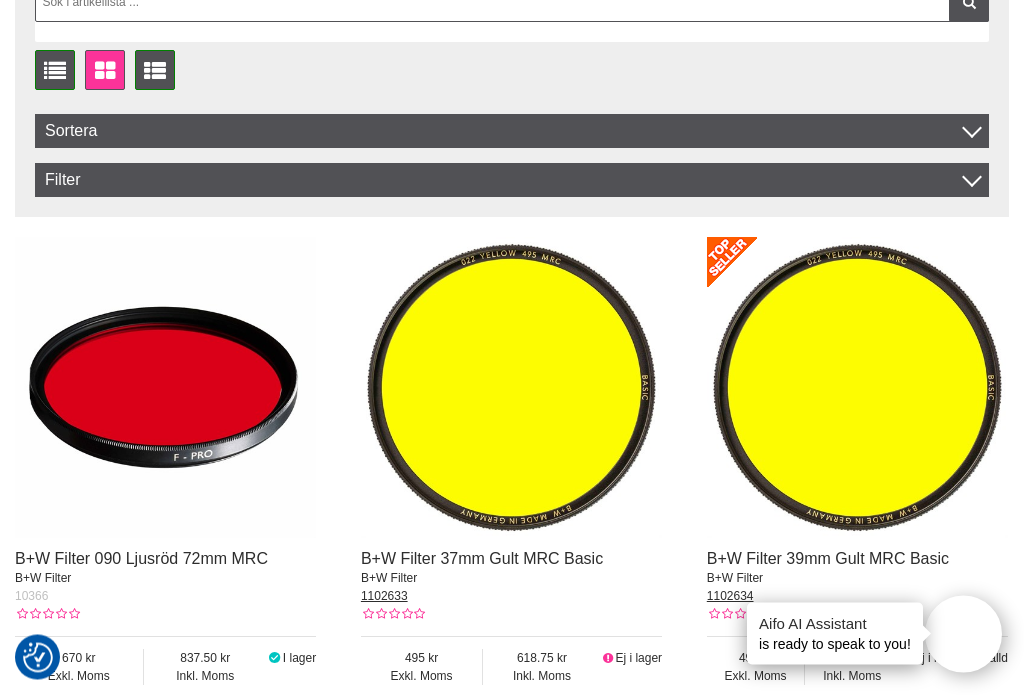 scroll, scrollTop: 580, scrollLeft: 0, axis: vertical 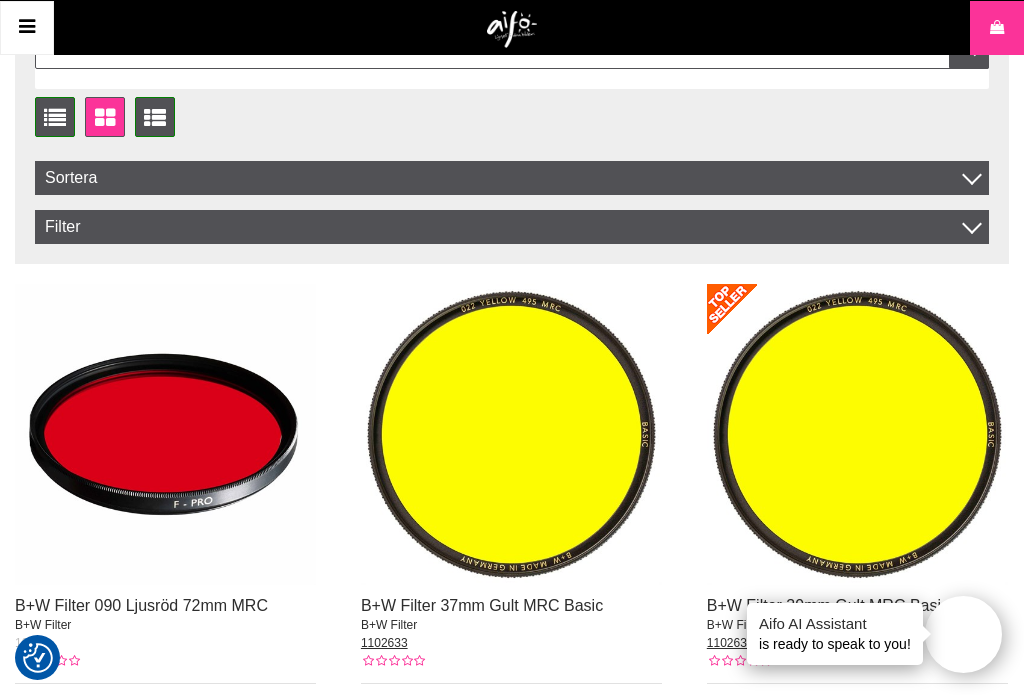 click at bounding box center [972, 224] 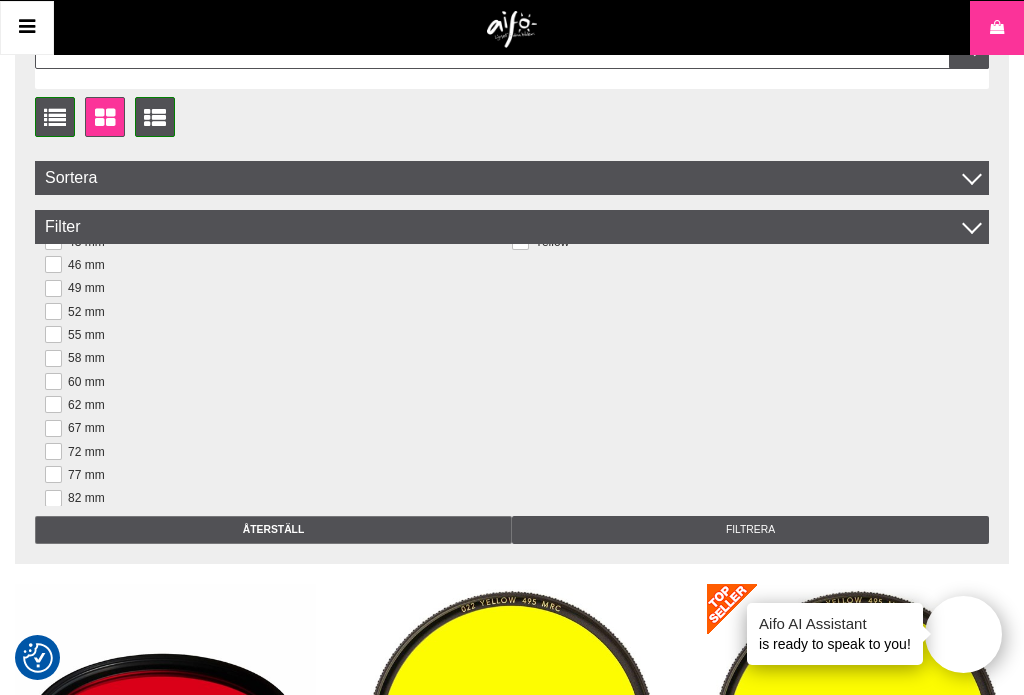 scroll, scrollTop: 121, scrollLeft: 0, axis: vertical 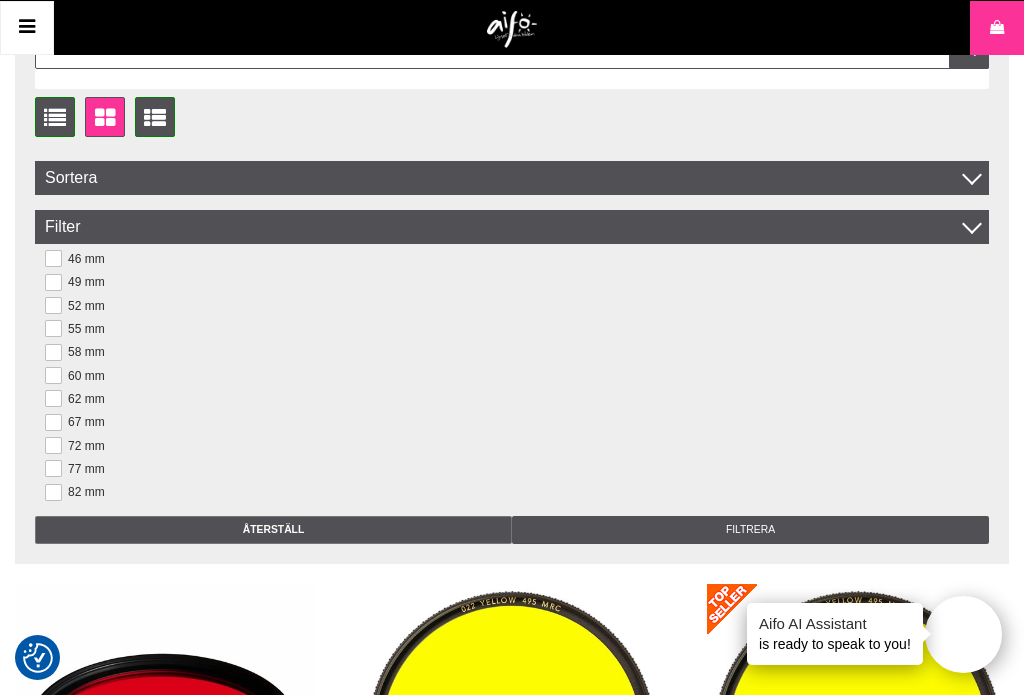 click on "67 mm" at bounding box center [83, 422] 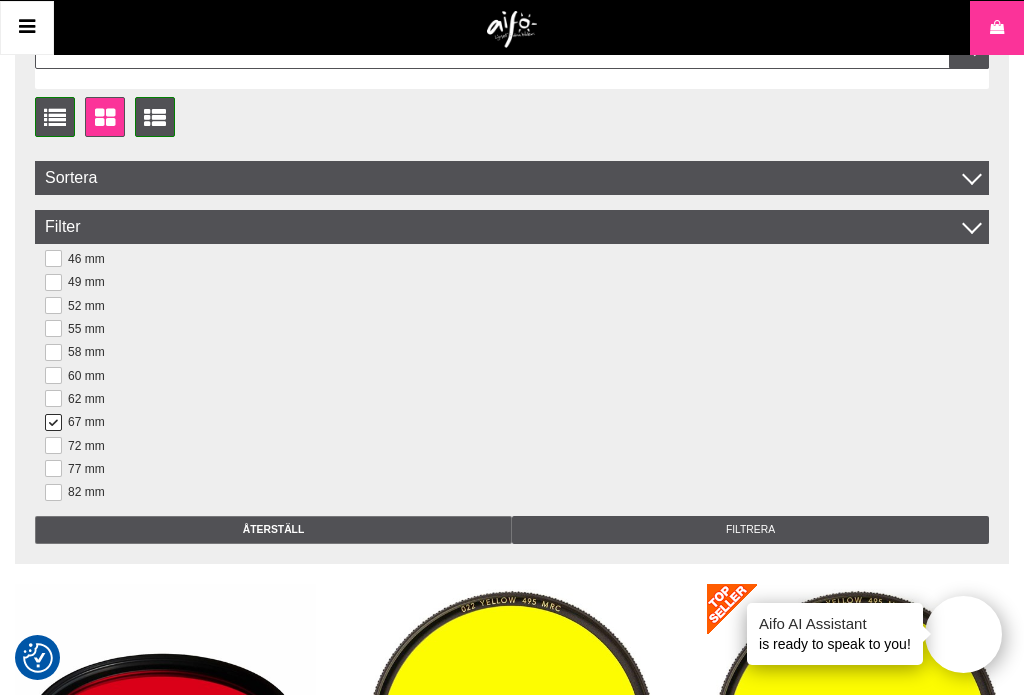 click on "Filtrera" at bounding box center (750, 530) 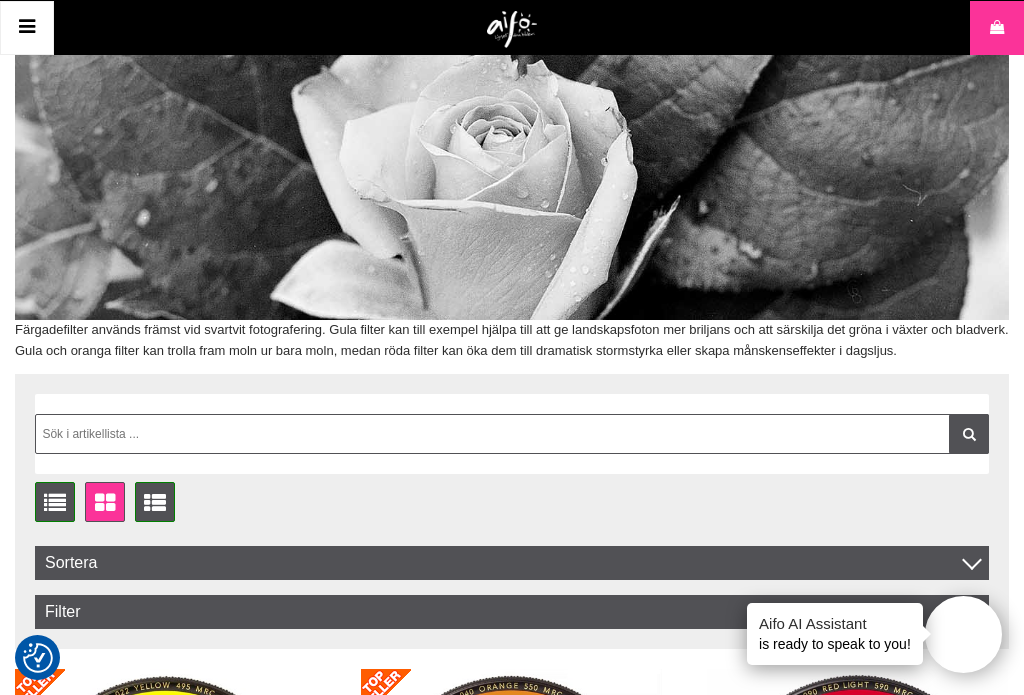 scroll, scrollTop: 0, scrollLeft: 0, axis: both 